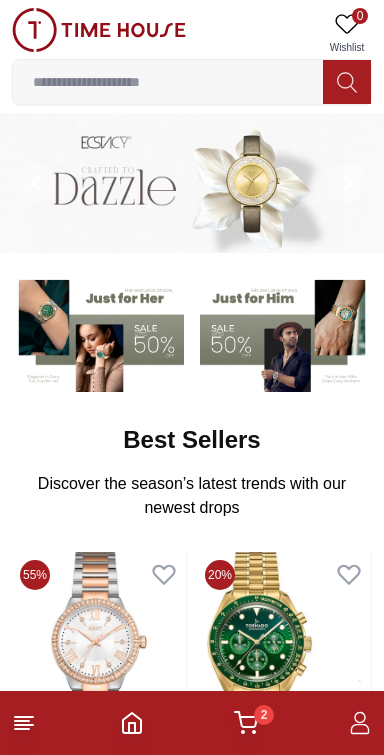 scroll, scrollTop: 0, scrollLeft: 0, axis: both 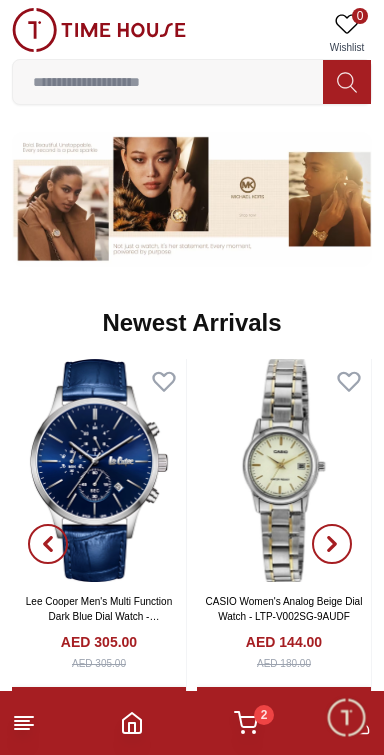 click 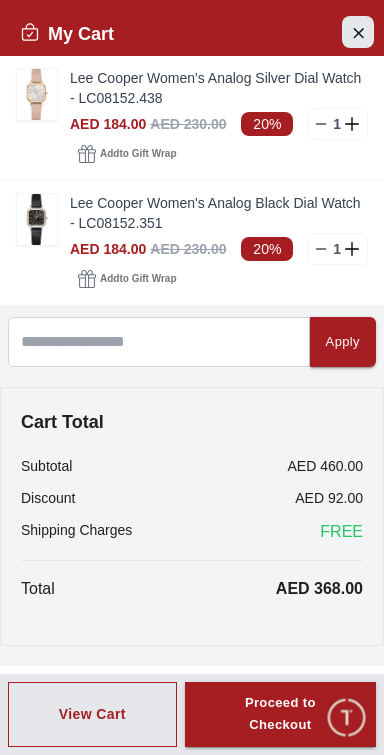 click at bounding box center (358, 32) 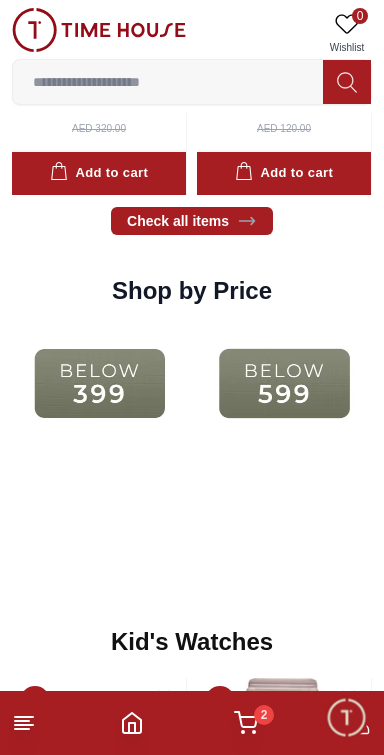 scroll, scrollTop: 2214, scrollLeft: 0, axis: vertical 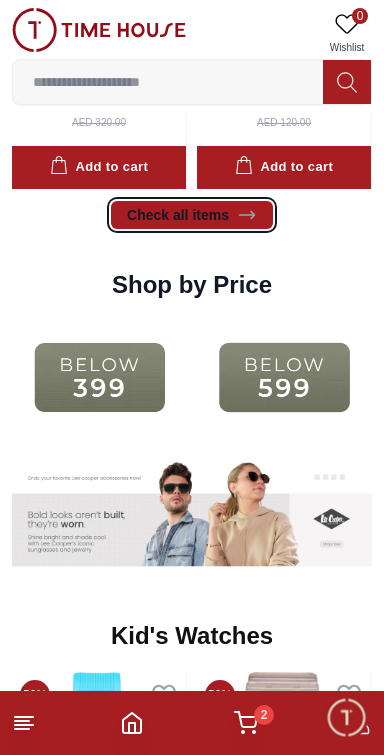click on "Check all items" at bounding box center (192, 215) 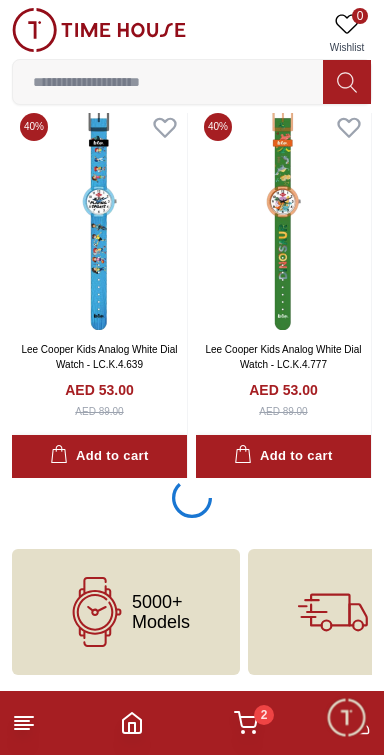 scroll, scrollTop: 3528, scrollLeft: 0, axis: vertical 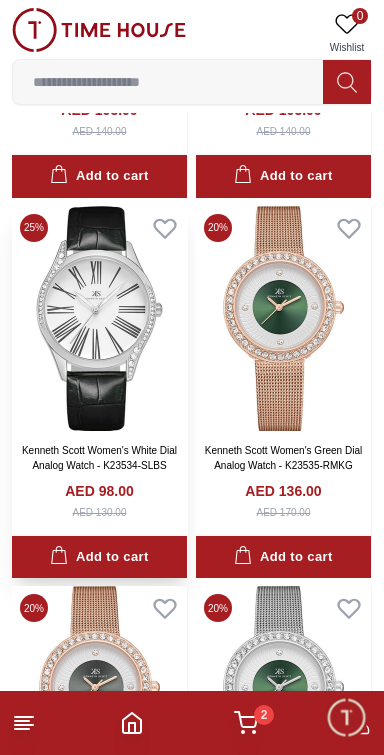 click at bounding box center (99, 318) 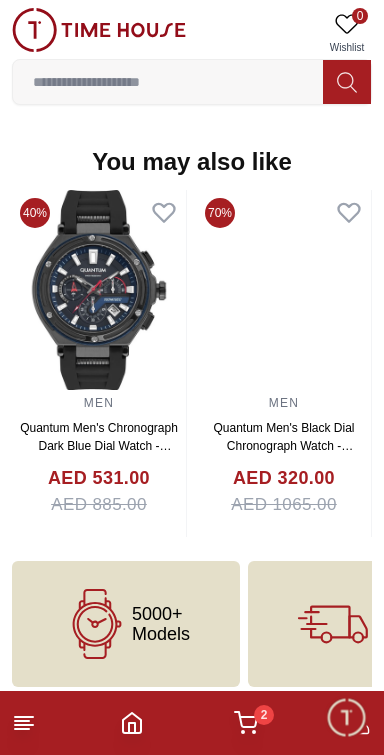 scroll, scrollTop: 2035, scrollLeft: 0, axis: vertical 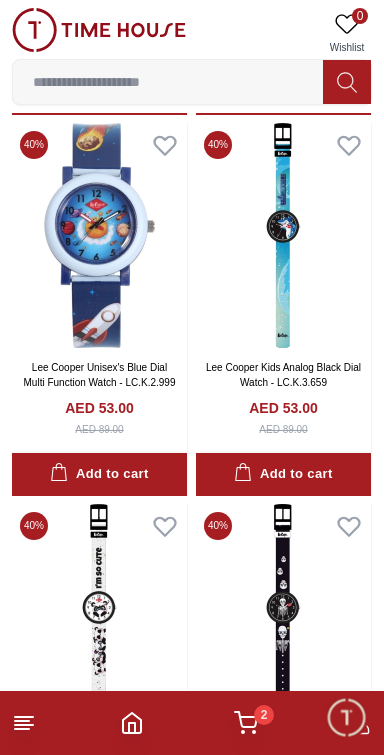 click on "2" at bounding box center (264, 715) 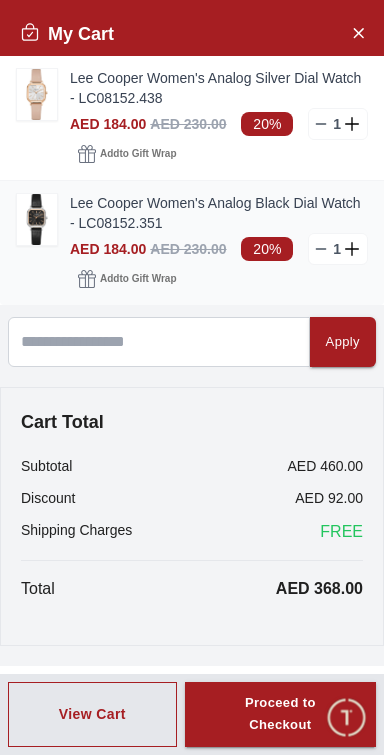 click at bounding box center [37, 219] 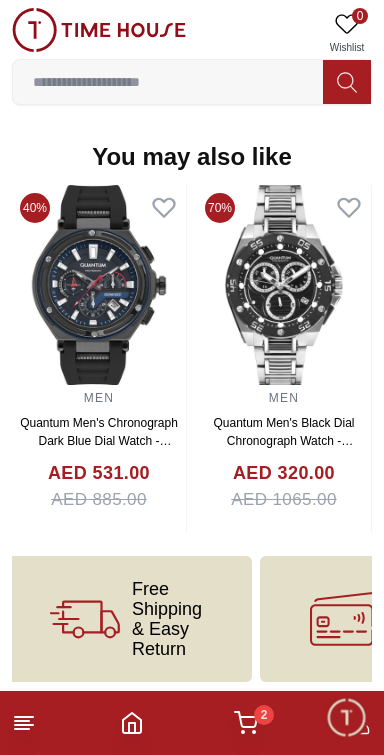 scroll, scrollTop: 2251, scrollLeft: 0, axis: vertical 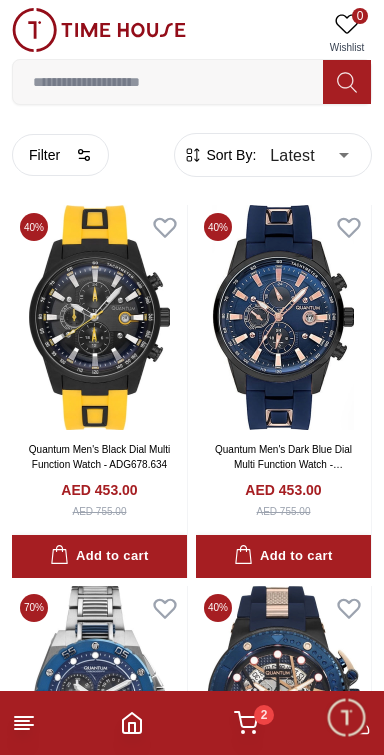 click at bounding box center (346, 717) 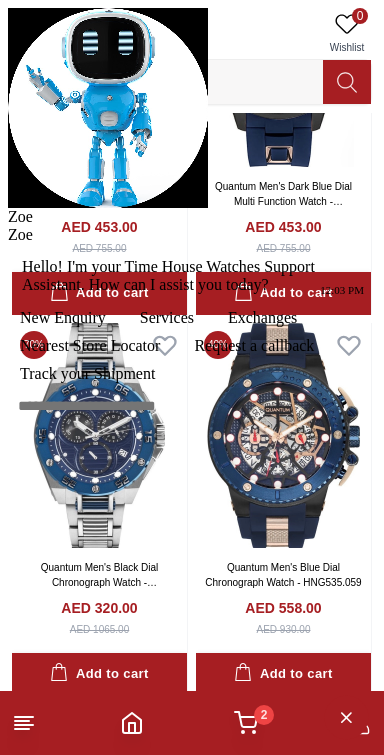 scroll, scrollTop: 285, scrollLeft: 0, axis: vertical 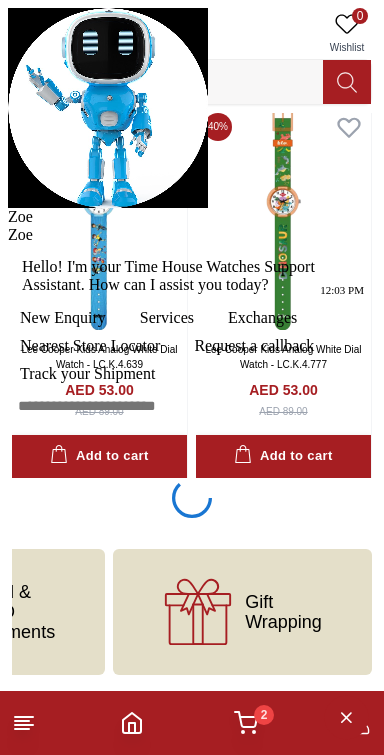 click at bounding box center [8, 226] 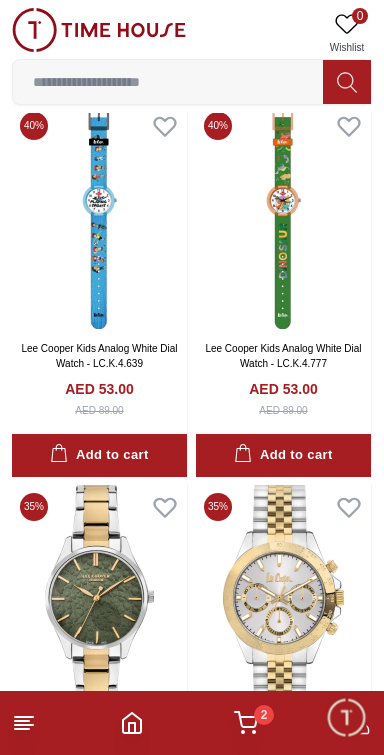 click 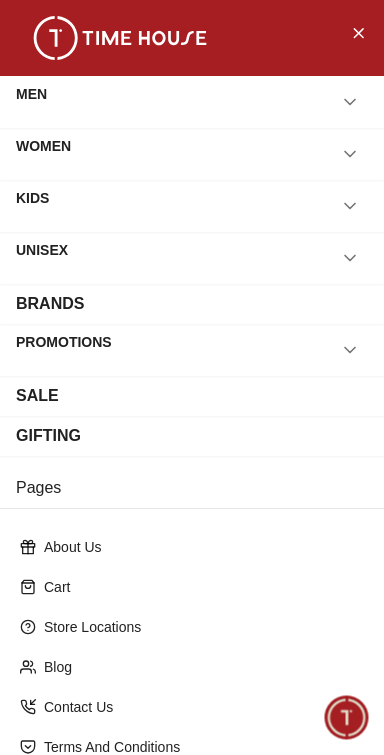 click on "WOMEN" at bounding box center (192, 154) 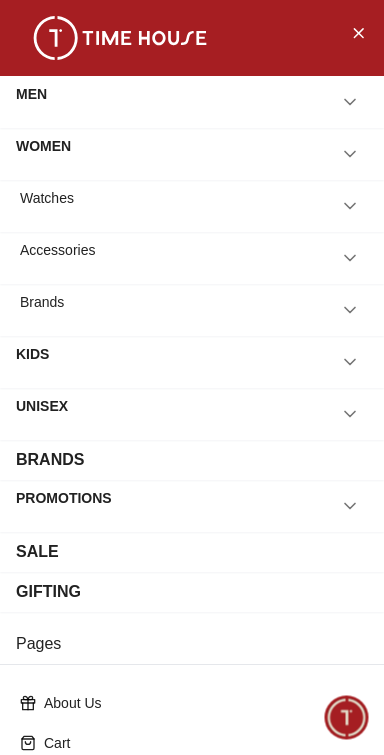 click on "Watches" at bounding box center [192, 206] 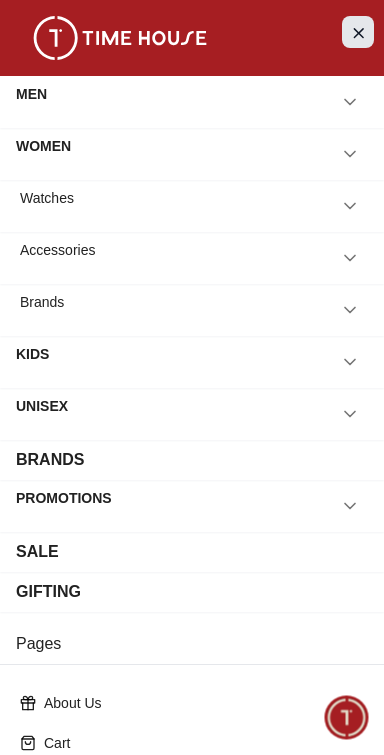 click 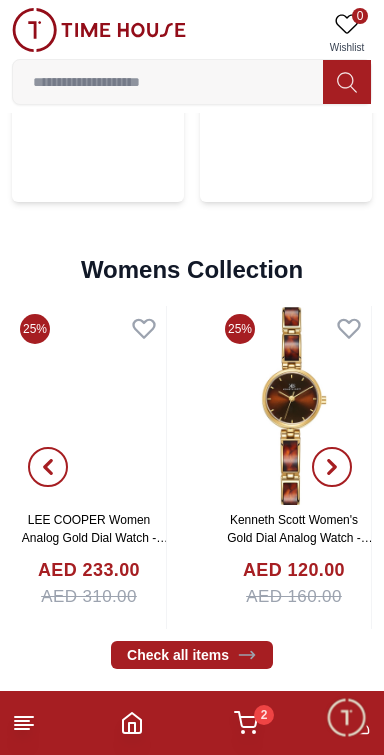 scroll, scrollTop: 4157, scrollLeft: 0, axis: vertical 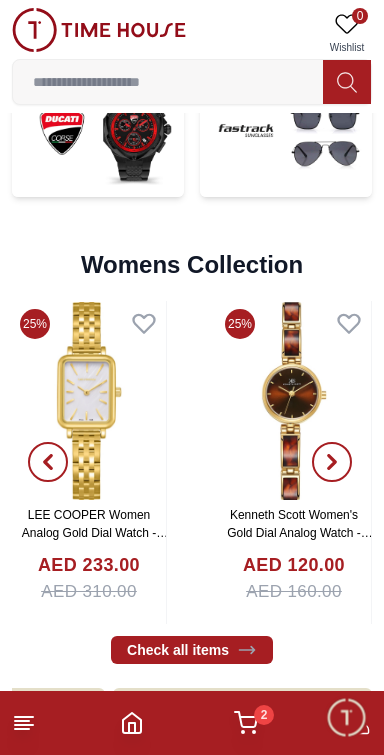 click at bounding box center (332, 463) 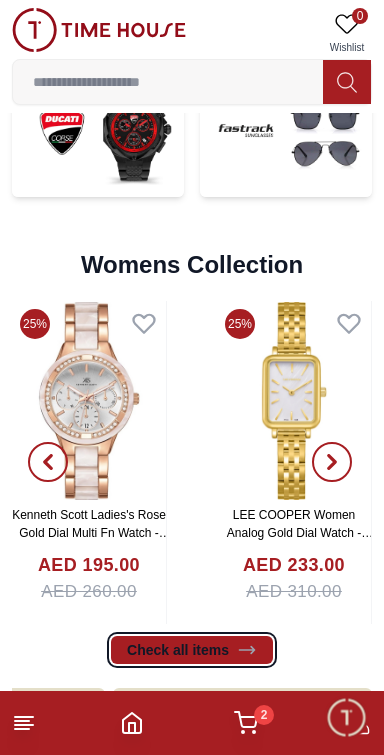 click on "Check all items" at bounding box center [192, 650] 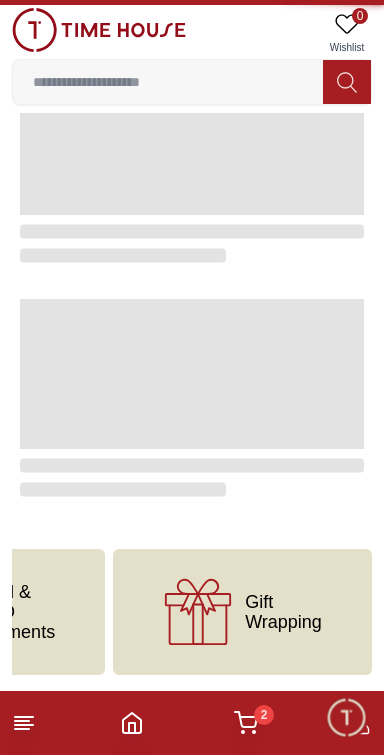 scroll, scrollTop: 0, scrollLeft: 0, axis: both 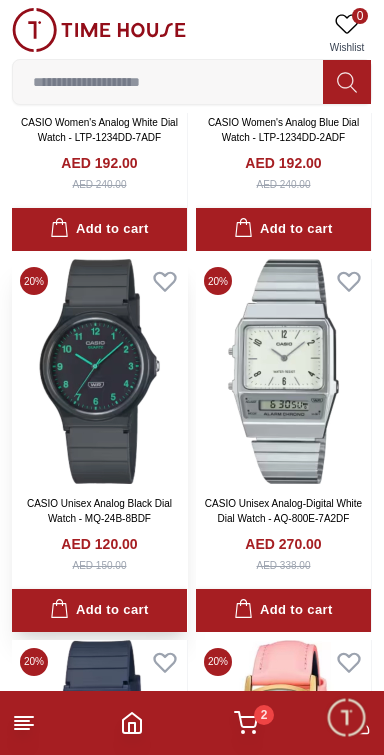 click at bounding box center [99, 371] 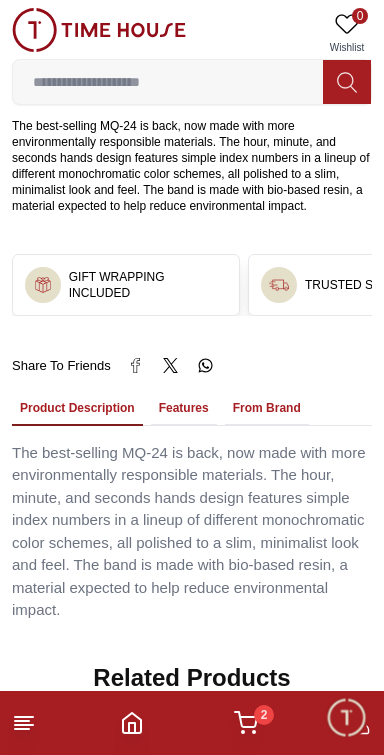 scroll, scrollTop: 1244, scrollLeft: 0, axis: vertical 